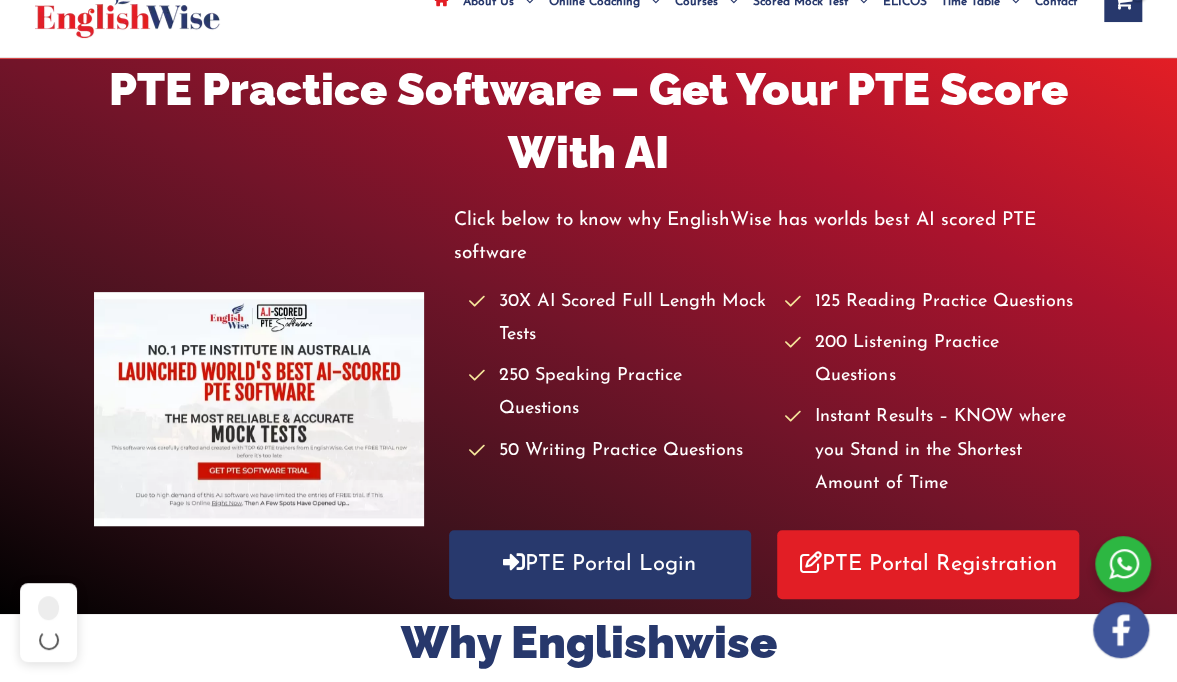scroll, scrollTop: 186, scrollLeft: 0, axis: vertical 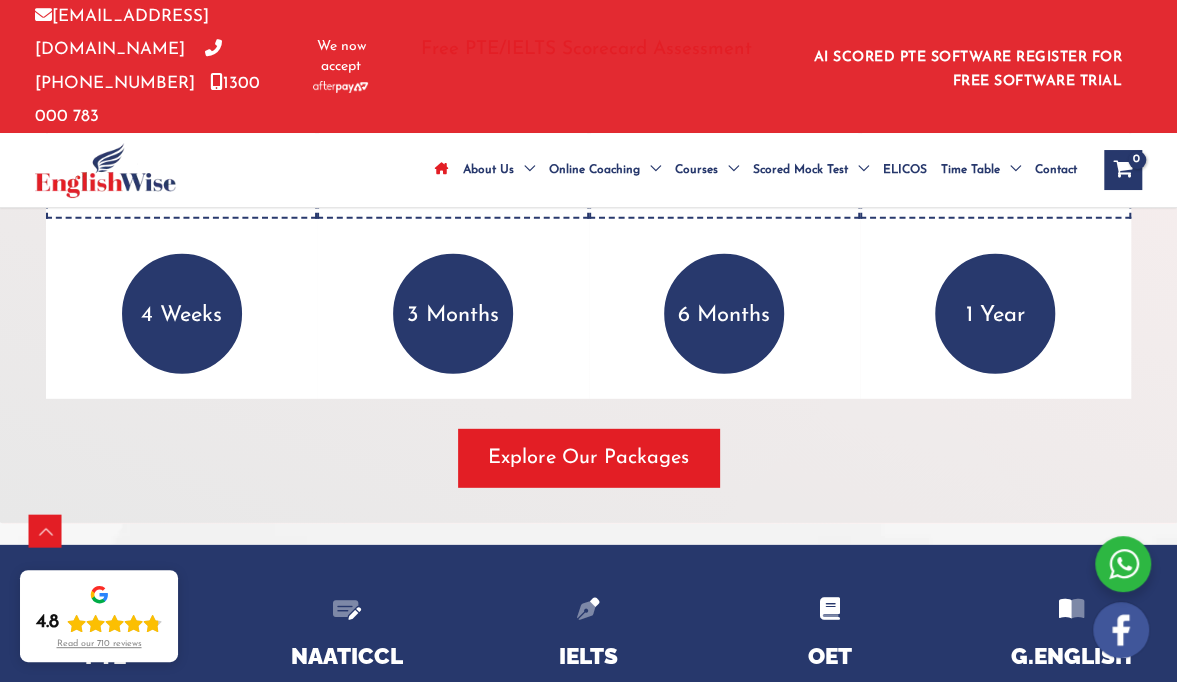 click on "Explore Our Packages" at bounding box center (588, 458) 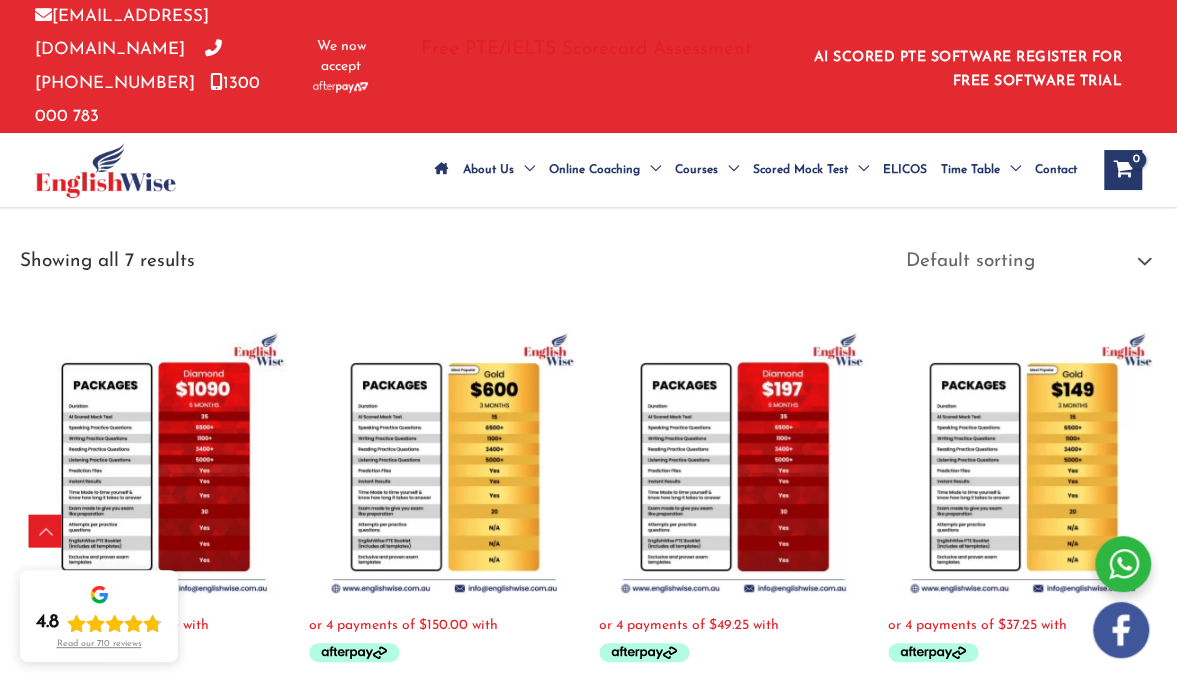 scroll, scrollTop: 712, scrollLeft: 0, axis: vertical 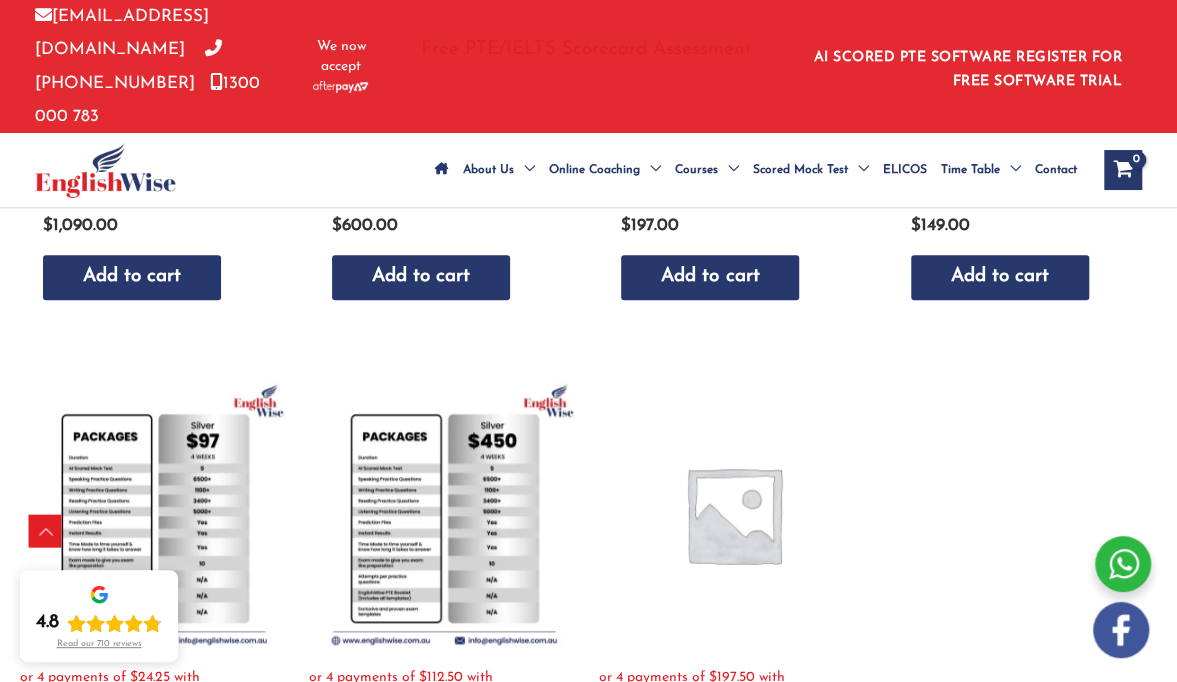 click at bounding box center [728, 170] 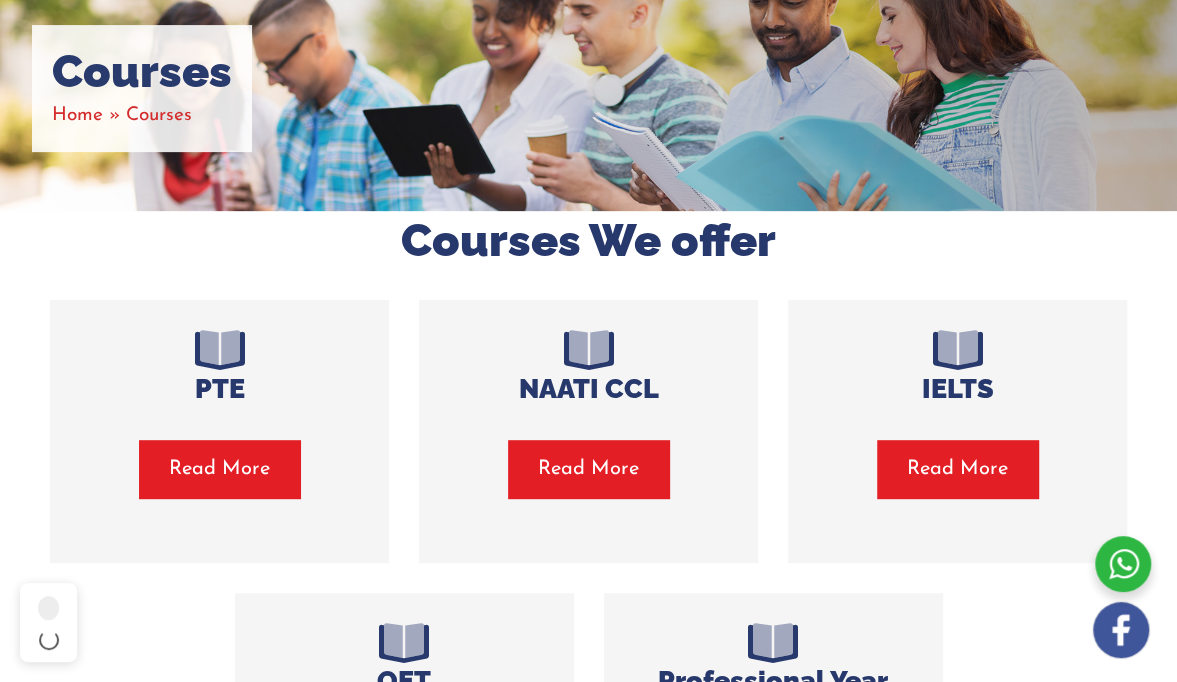 scroll, scrollTop: 278, scrollLeft: 0, axis: vertical 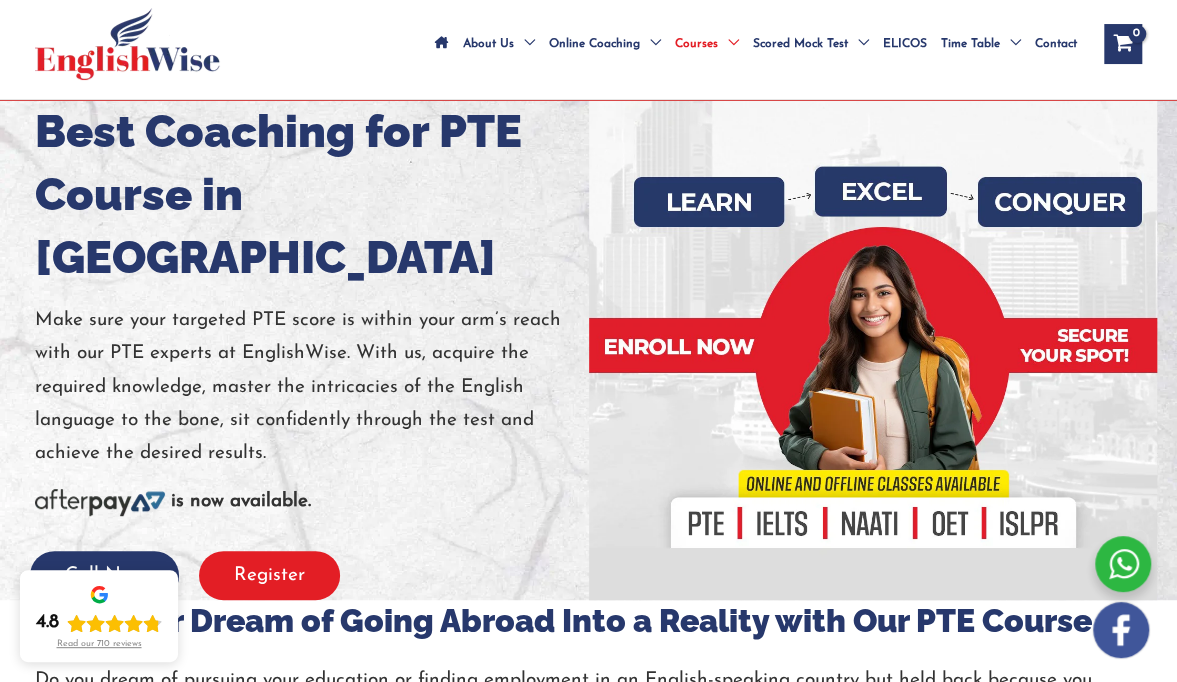click on "Register" at bounding box center [269, 575] 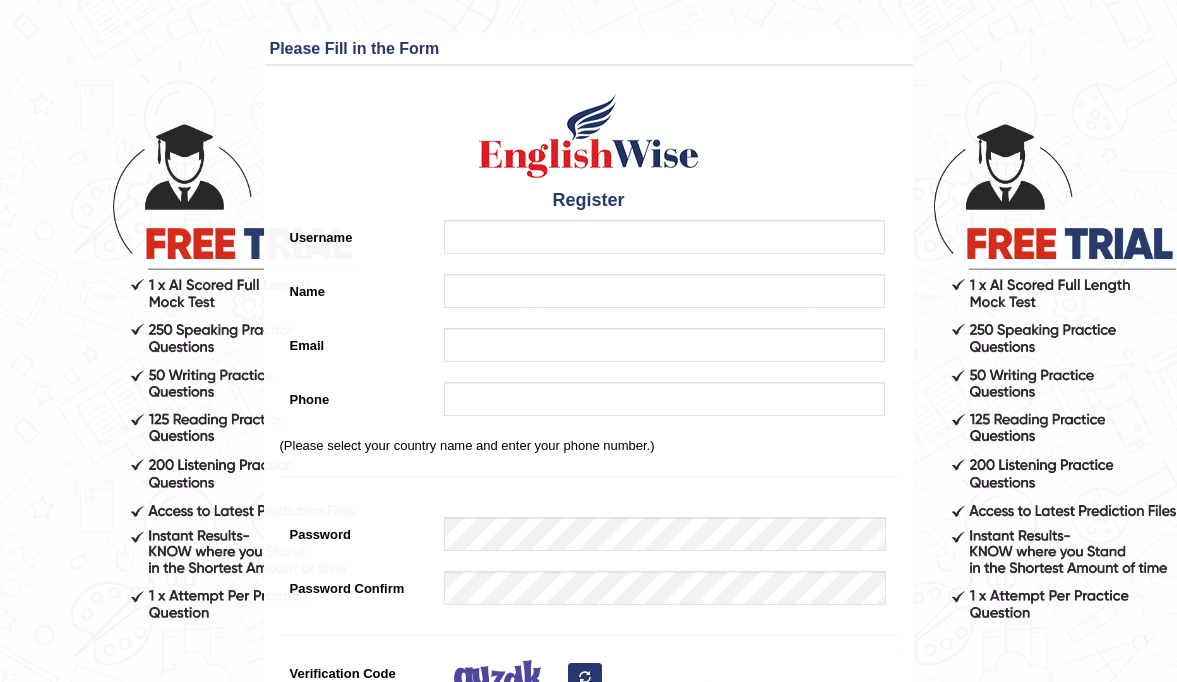 scroll, scrollTop: 0, scrollLeft: 0, axis: both 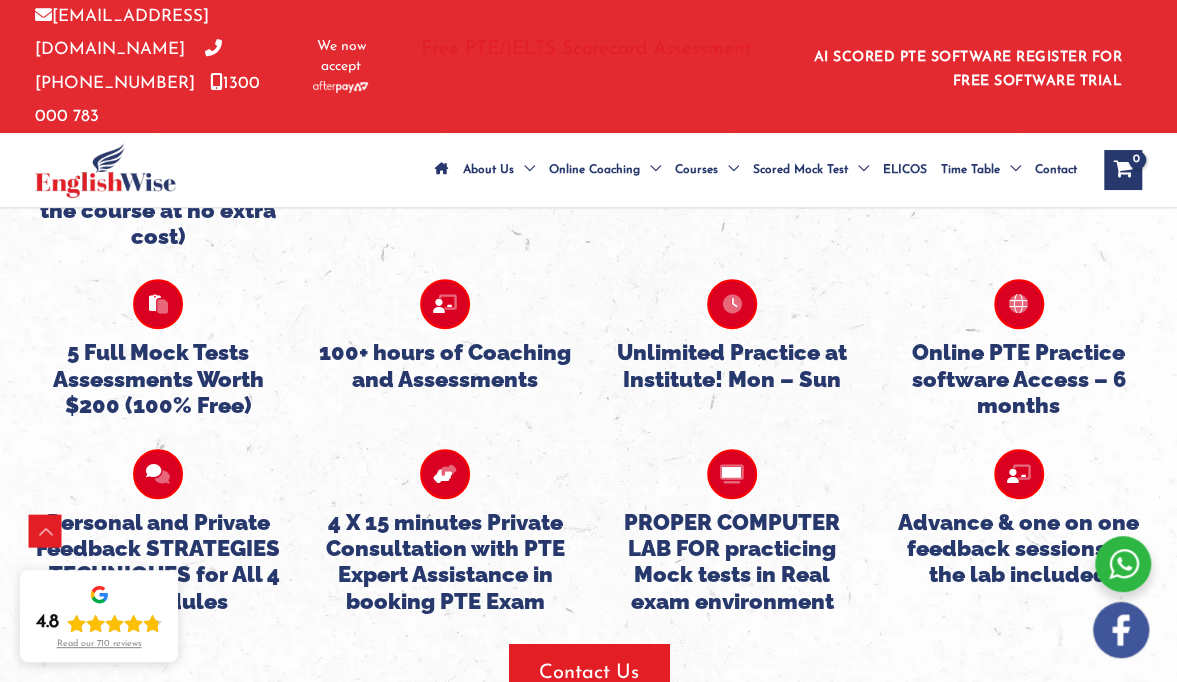click on "Unlimited Practice at Institute! Mon – Sun" at bounding box center [732, 365] 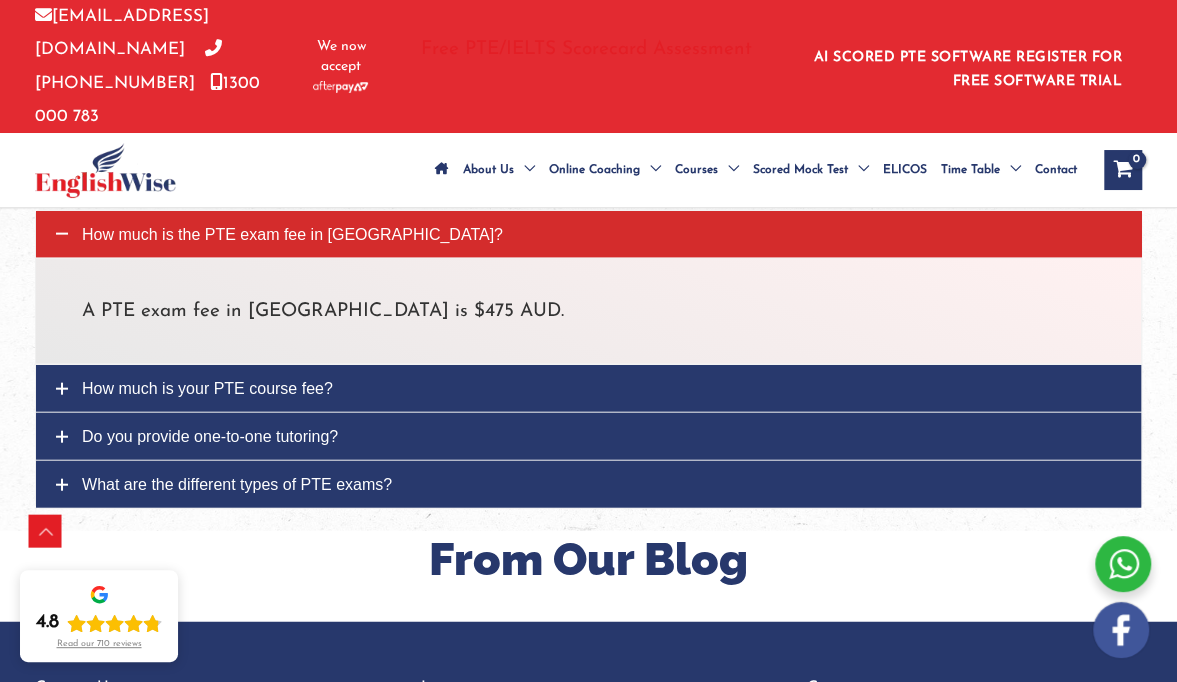 scroll, scrollTop: 5515, scrollLeft: 0, axis: vertical 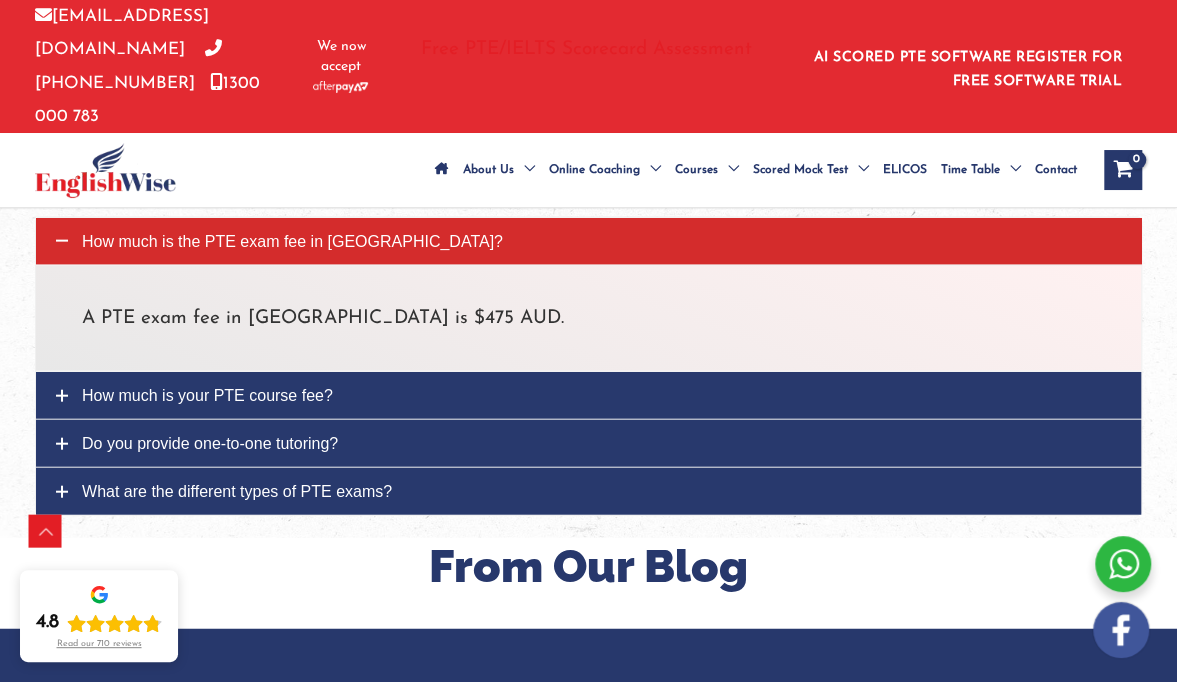 click on "How much is your PTE course fee?" at bounding box center (588, 395) 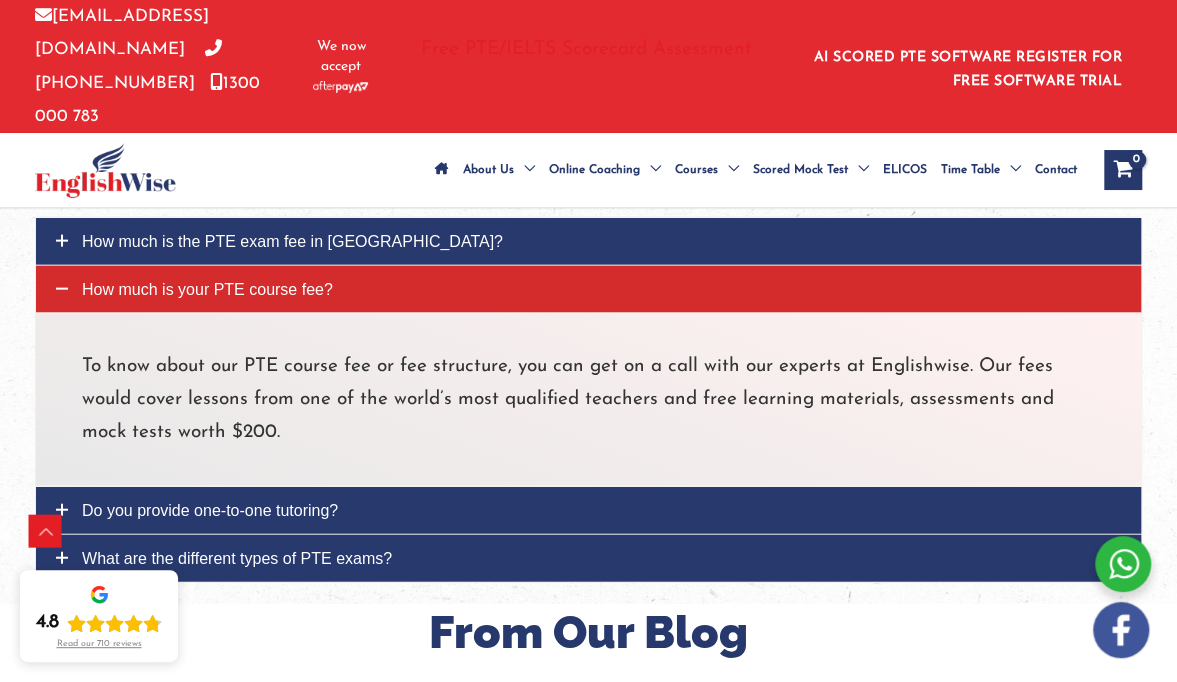 click on "How much is your PTE course fee?" at bounding box center [588, 289] 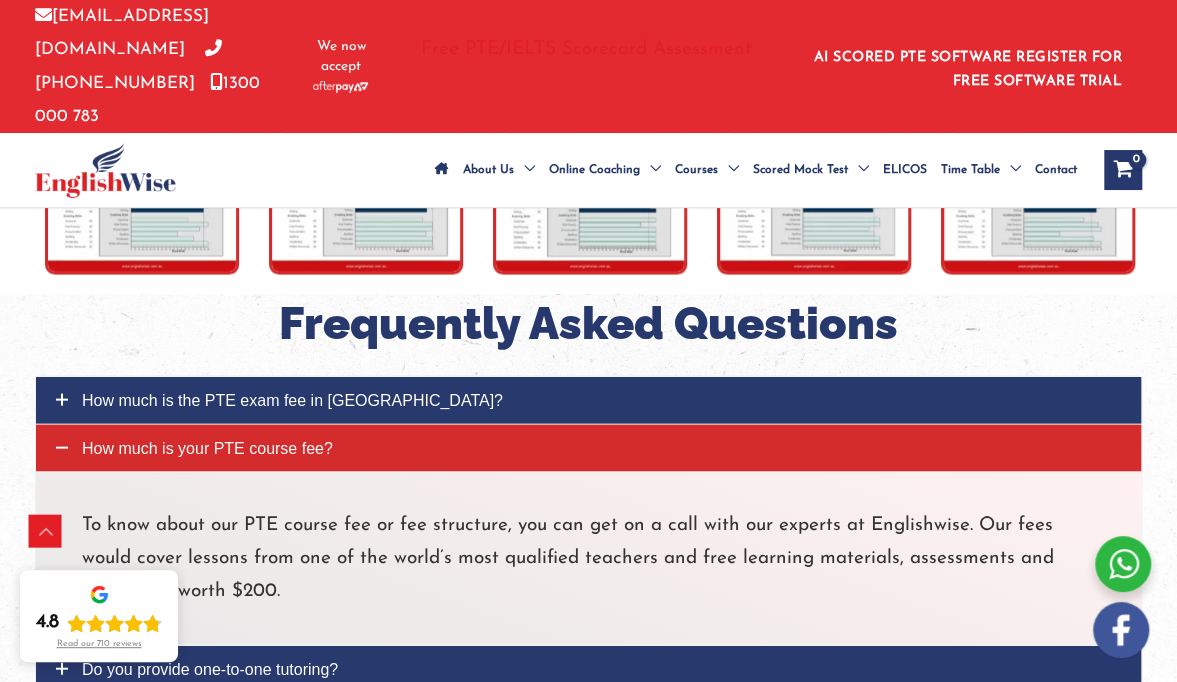 scroll, scrollTop: 5348, scrollLeft: 0, axis: vertical 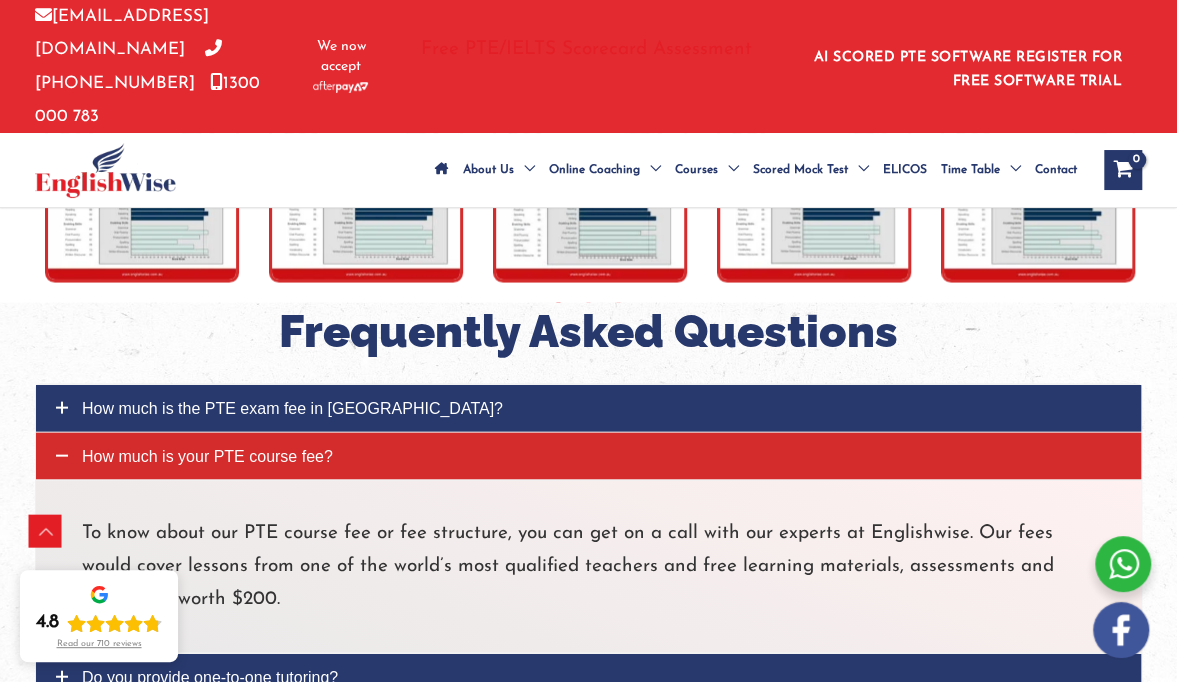 click on "How much is your PTE course fee?" at bounding box center [588, 456] 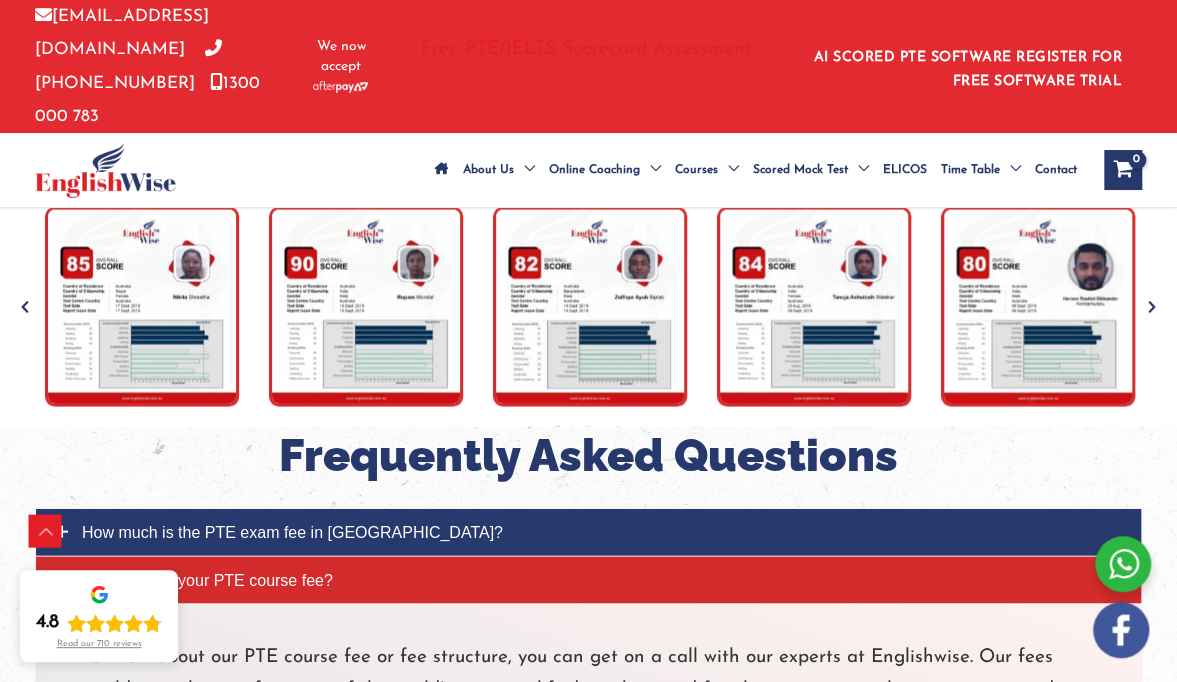 scroll, scrollTop: 5223, scrollLeft: 0, axis: vertical 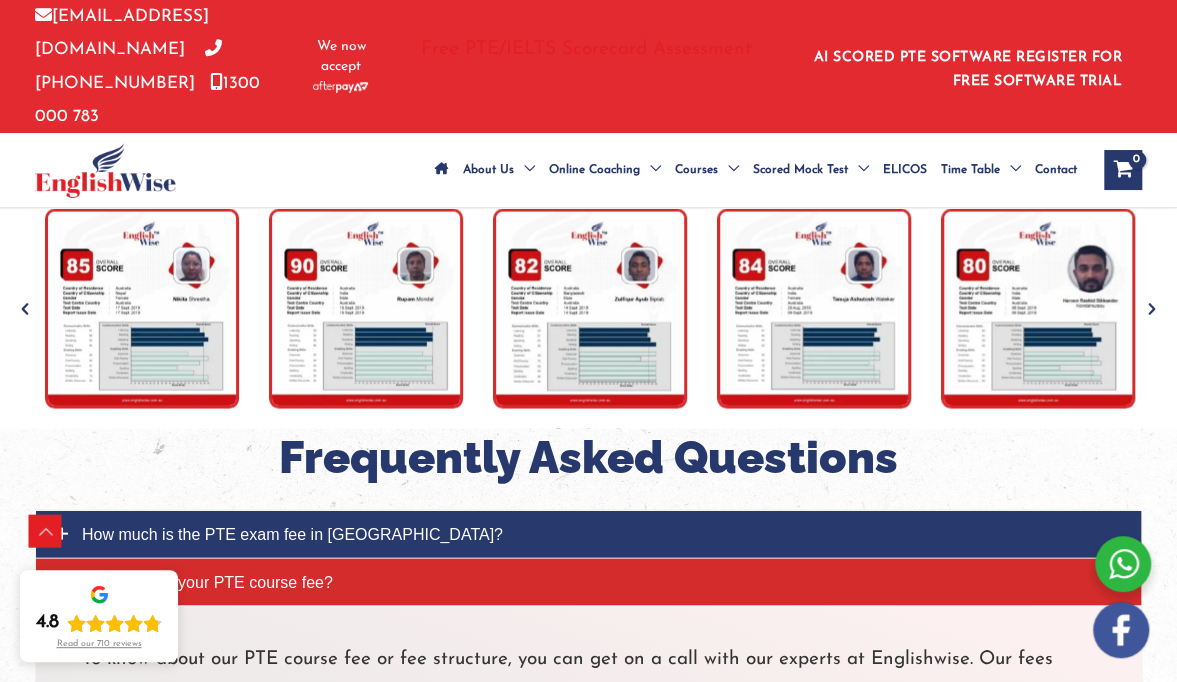 click on "How much is the PTE exam fee in [GEOGRAPHIC_DATA]?" at bounding box center [588, 533] 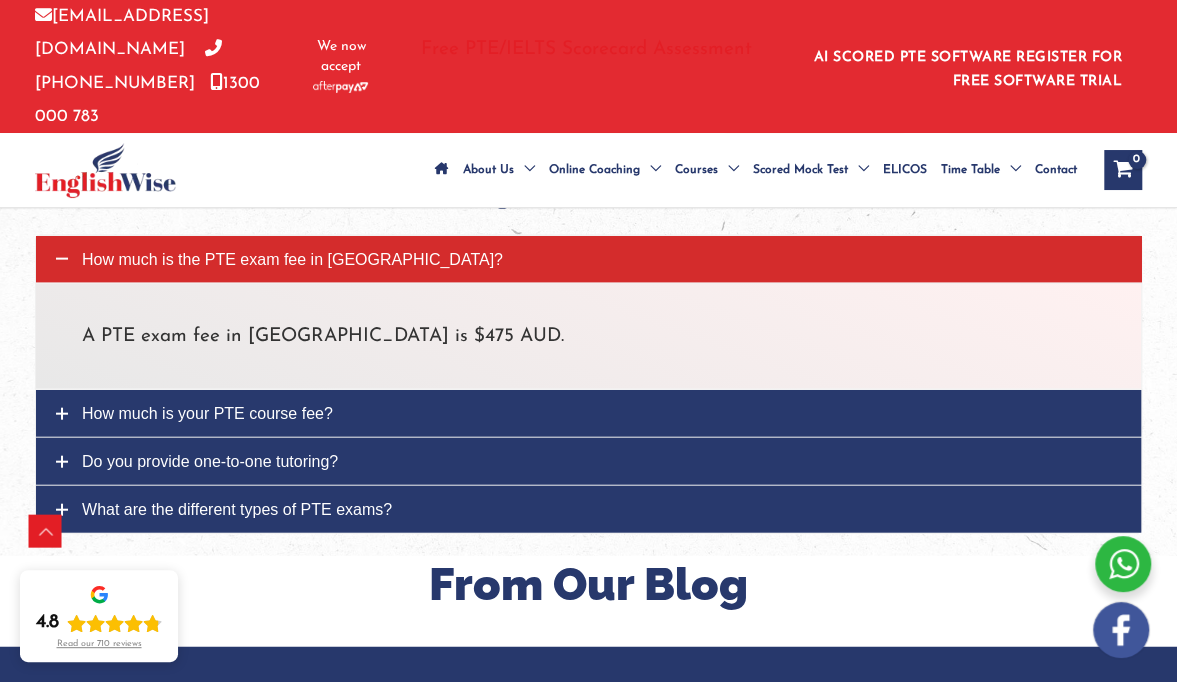 scroll, scrollTop: 5498, scrollLeft: 0, axis: vertical 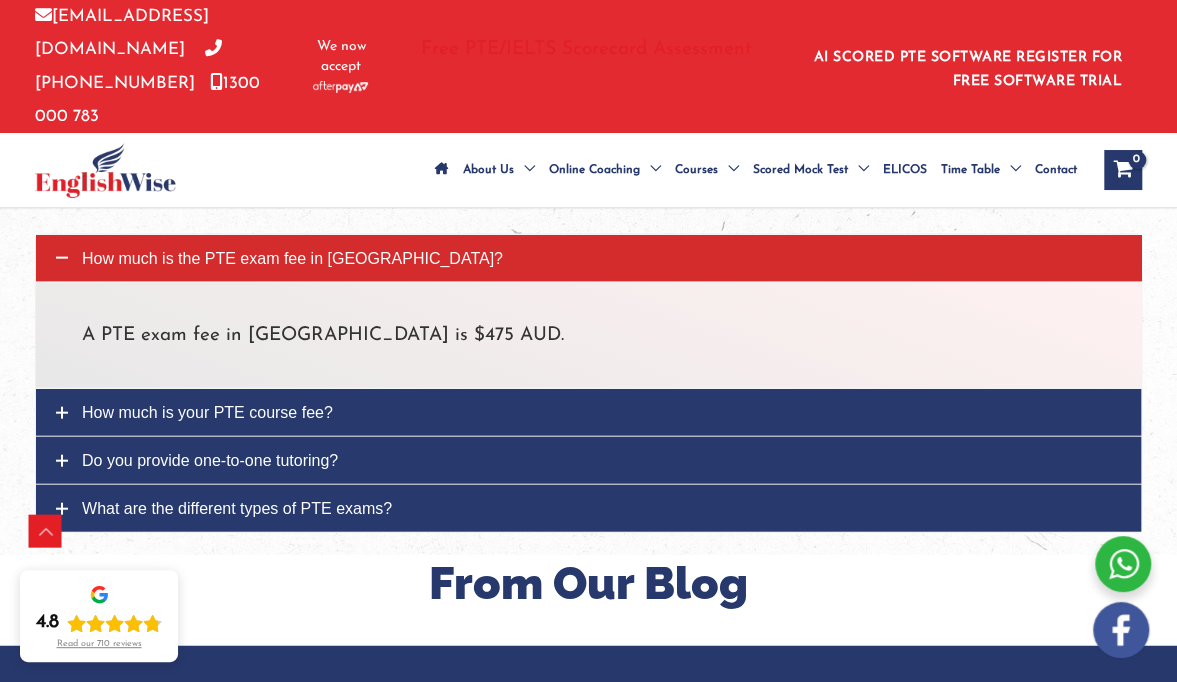 click on "What are the different types of PTE exams?" at bounding box center (588, 508) 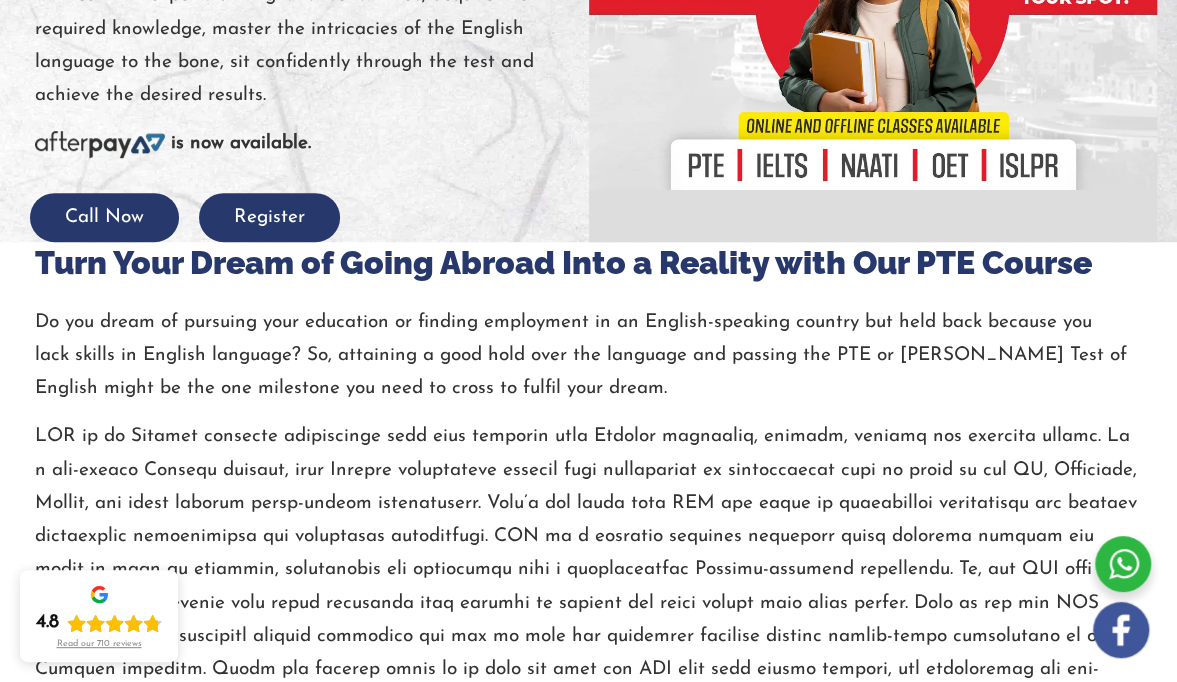 scroll, scrollTop: 0, scrollLeft: 0, axis: both 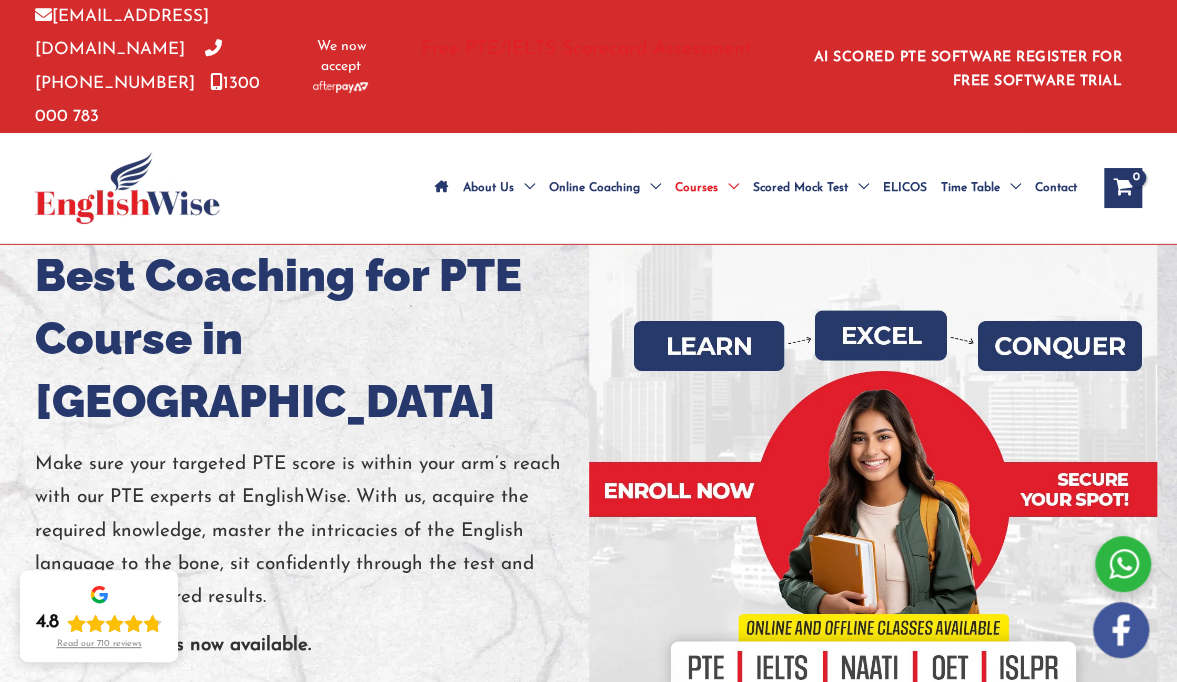 click at bounding box center [650, 188] 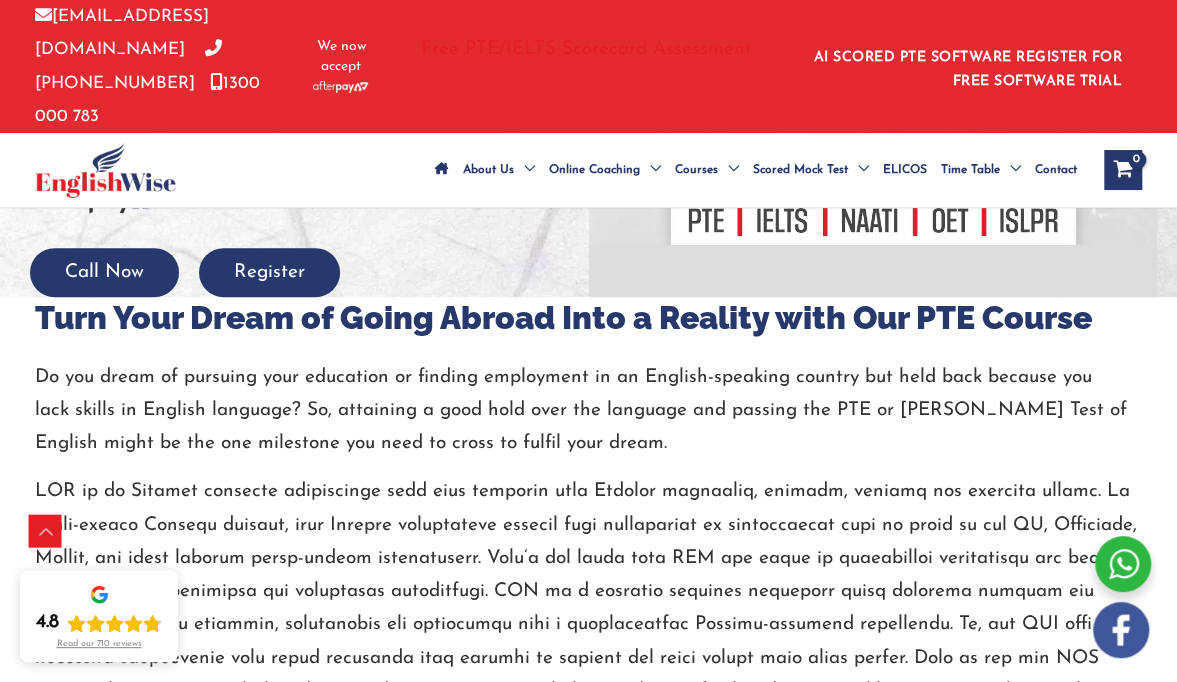 scroll, scrollTop: 0, scrollLeft: 0, axis: both 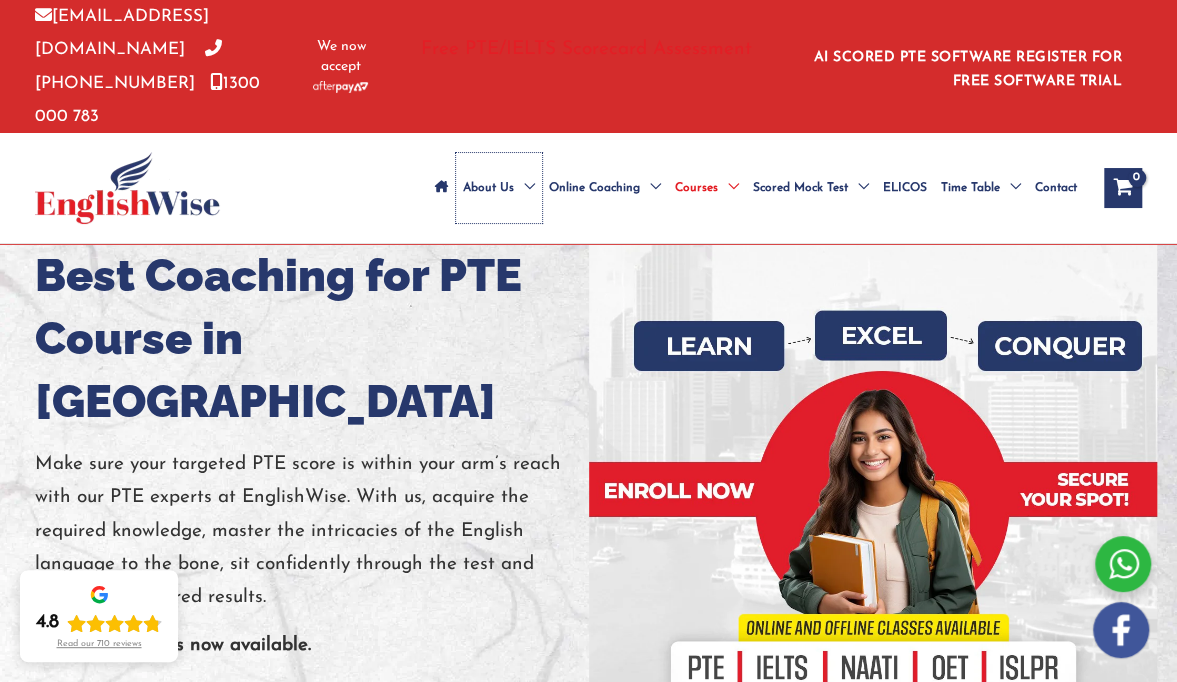 click on "About Us" at bounding box center [488, 188] 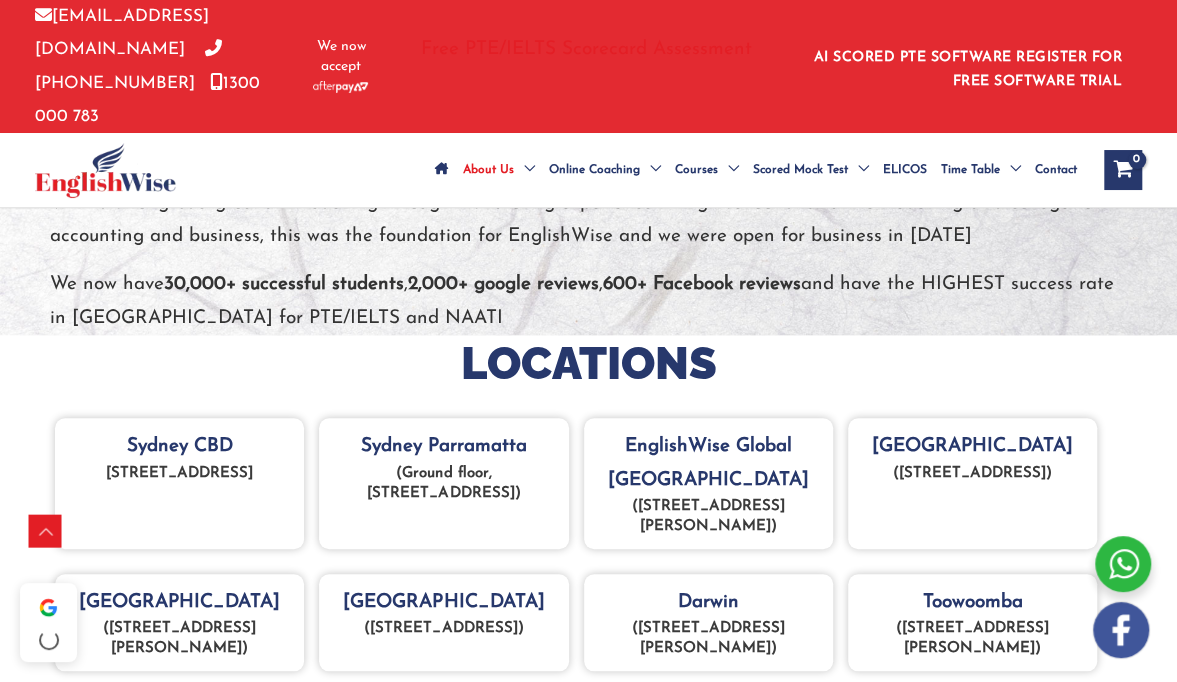 click on "Sydney CBD Level 2 22/26 Goulburn St, Sydney NSW 2000 Sydney Parramatta (Ground floor, 43 Hunter St Parramatta 2150) EnglishWise Global Brisbane (Lot 21, 269 Wickham Street, Fortitude Valley QLD 4006) Canberra (Unit 6, 23-25 Lathlain Street, Belconnen, Canberra, 2617) Melbourne (Suite 3, Level 4, 20 Collins St, Melbourne) Tasmania (21 Bathurst Street, Hobart, Tasmania, 7000) Darwin (5/90 Mitchell Street, Darwin NT, 0800) Toowoomba (Level1/241 Margaret St, Toowoomba City QLD 4350) Adelaide (Level 2, 90 King William Street, Adelaide CBD, 5000) Gold Coast 1/126 Scarborough Street, SOUTHPORT QLD 4215, Australia Perth (Suite 5/9 Victoria Avenue Perth 6000)" at bounding box center [588, 618] 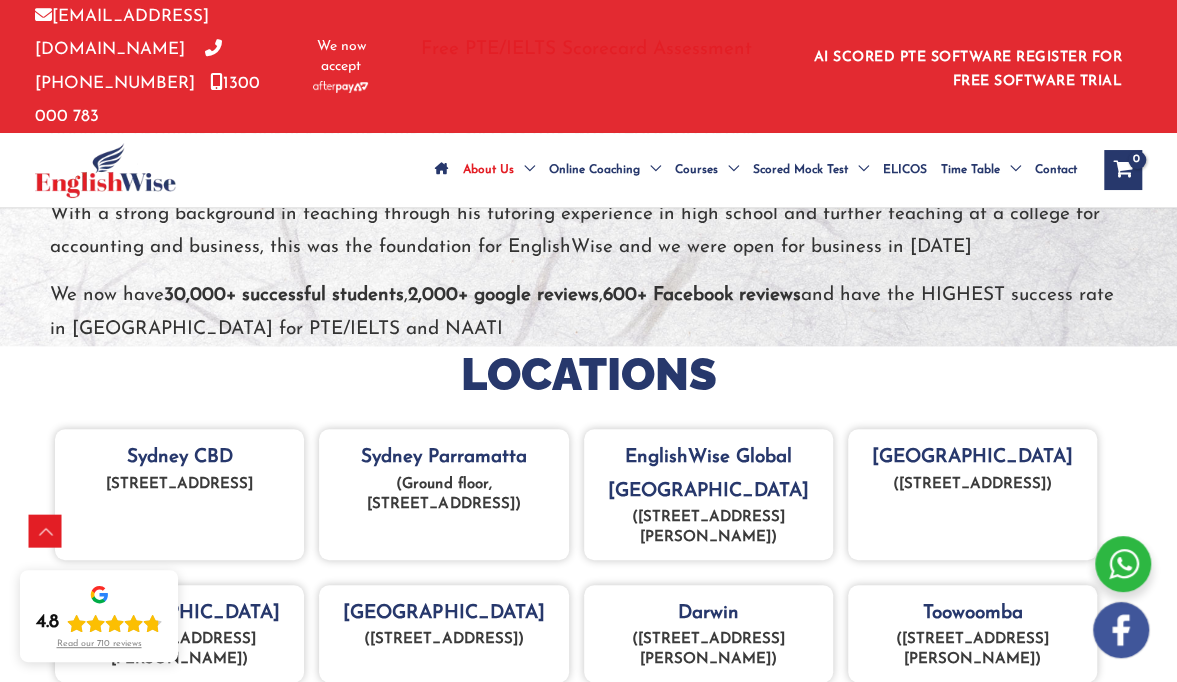 scroll, scrollTop: 439, scrollLeft: 0, axis: vertical 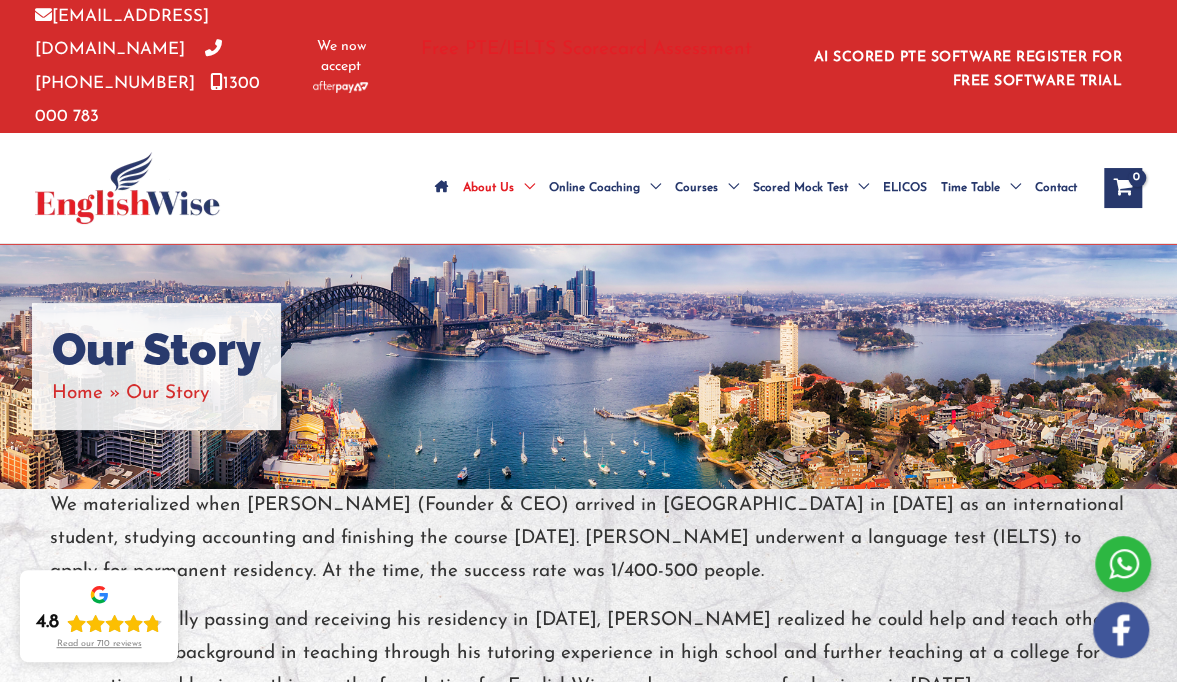 click on "4.8 Read our 710 reviews" at bounding box center [99, 616] 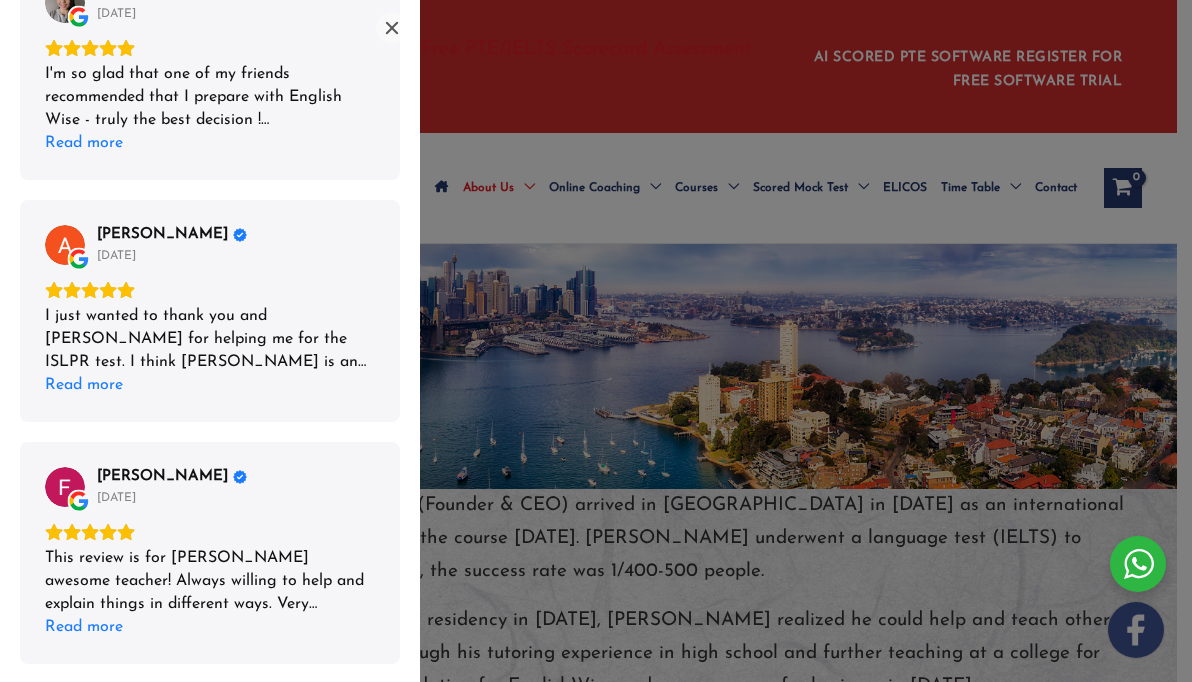 scroll, scrollTop: 1597, scrollLeft: 0, axis: vertical 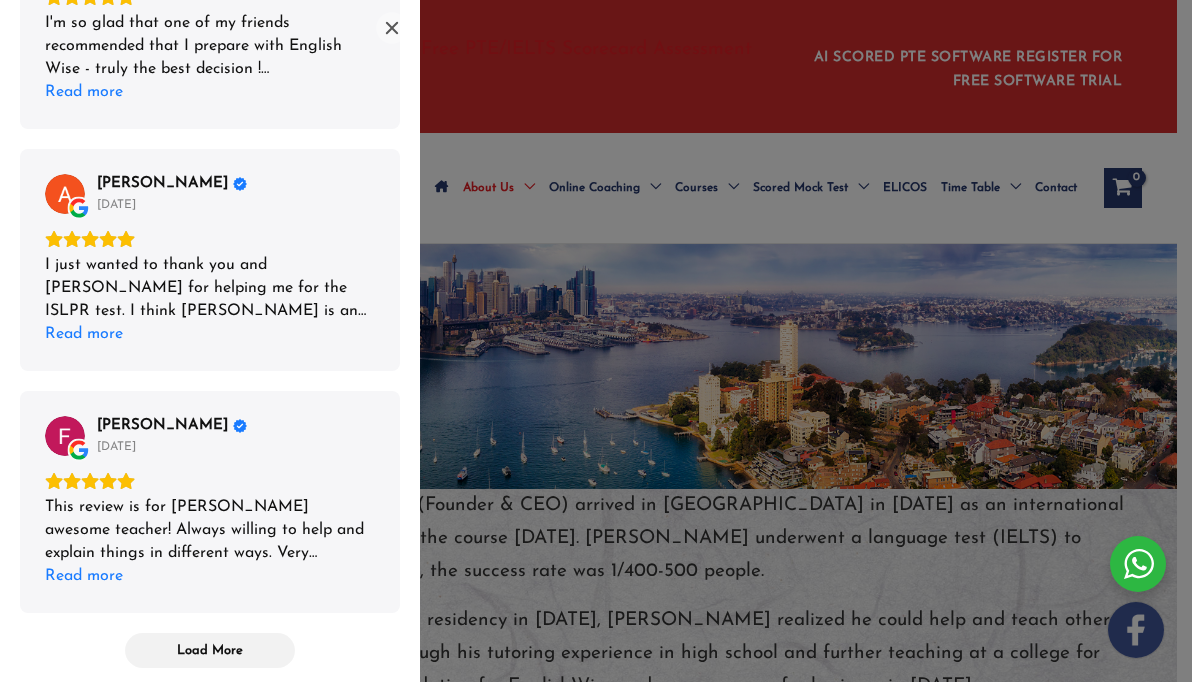 click on "Load More" at bounding box center [210, 650] 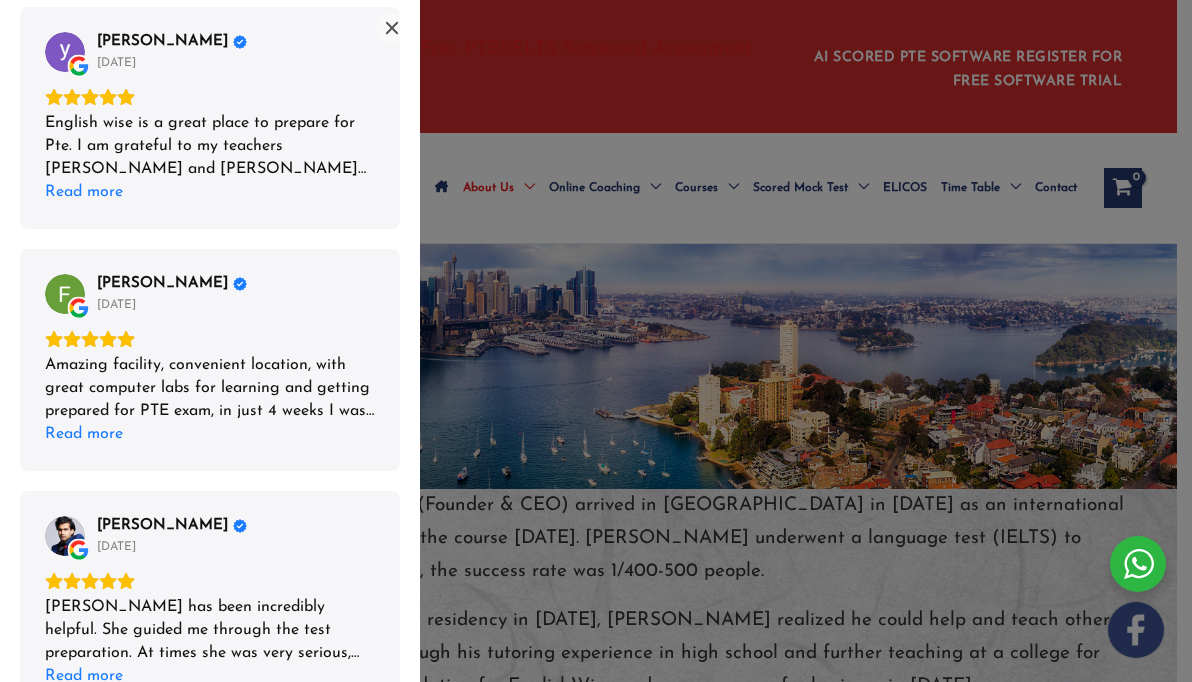 scroll, scrollTop: 3504, scrollLeft: 0, axis: vertical 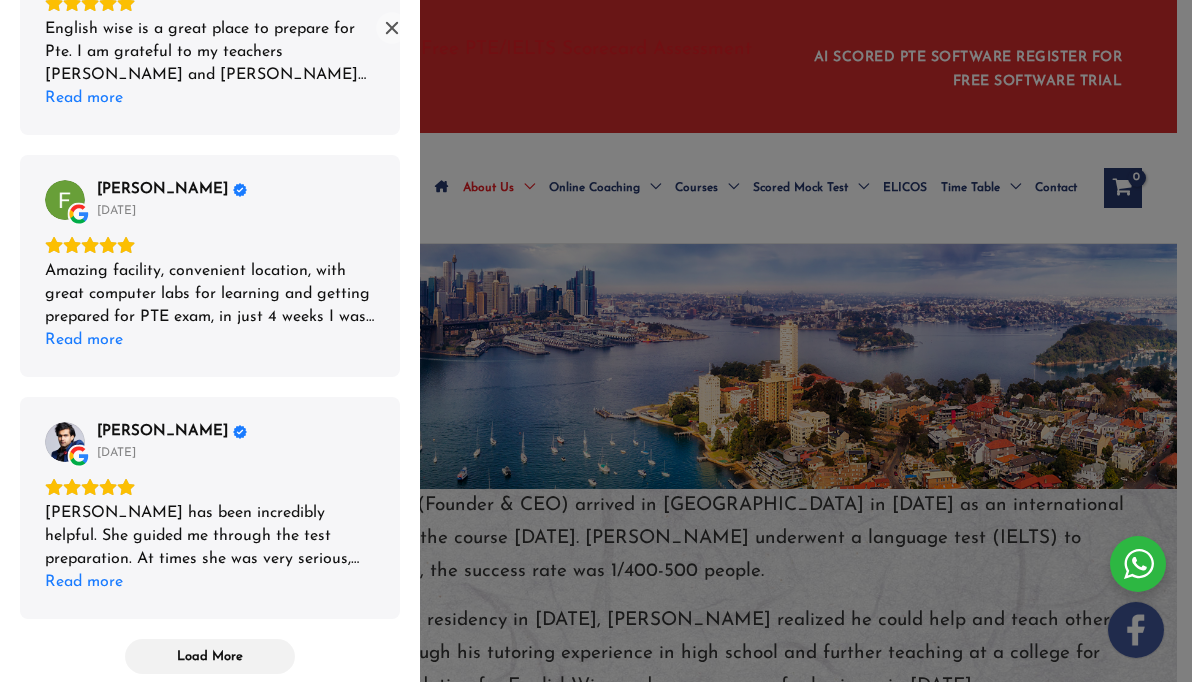 click on "Load More" at bounding box center [210, 656] 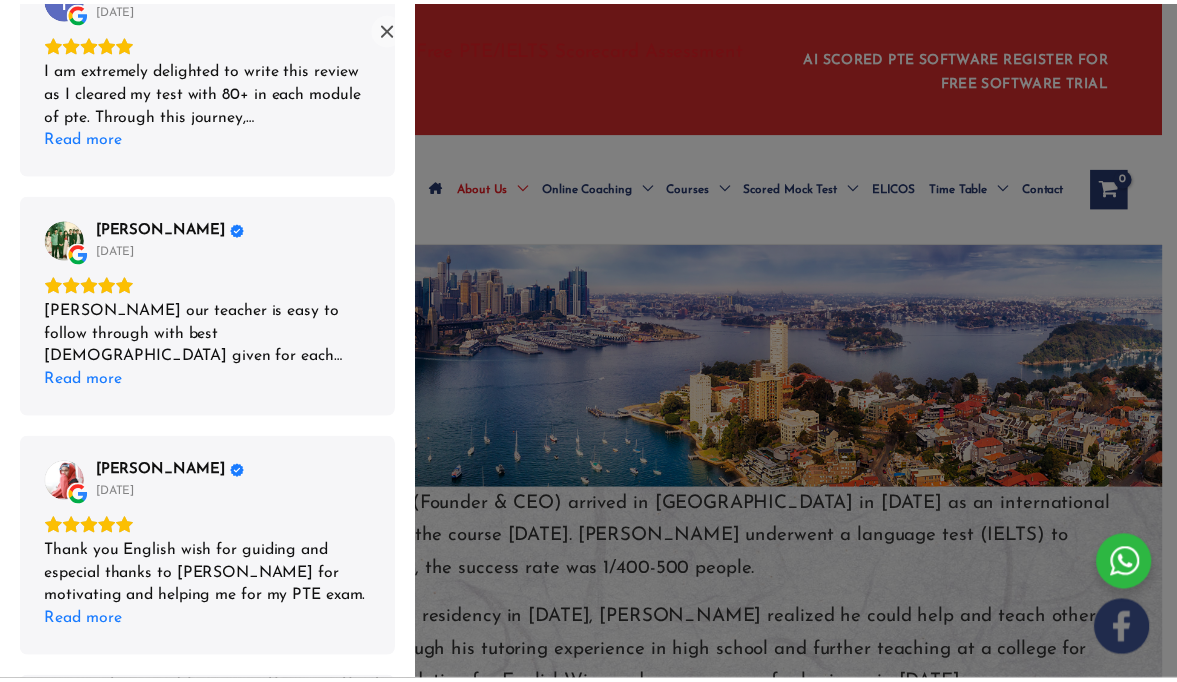 scroll, scrollTop: 5435, scrollLeft: 0, axis: vertical 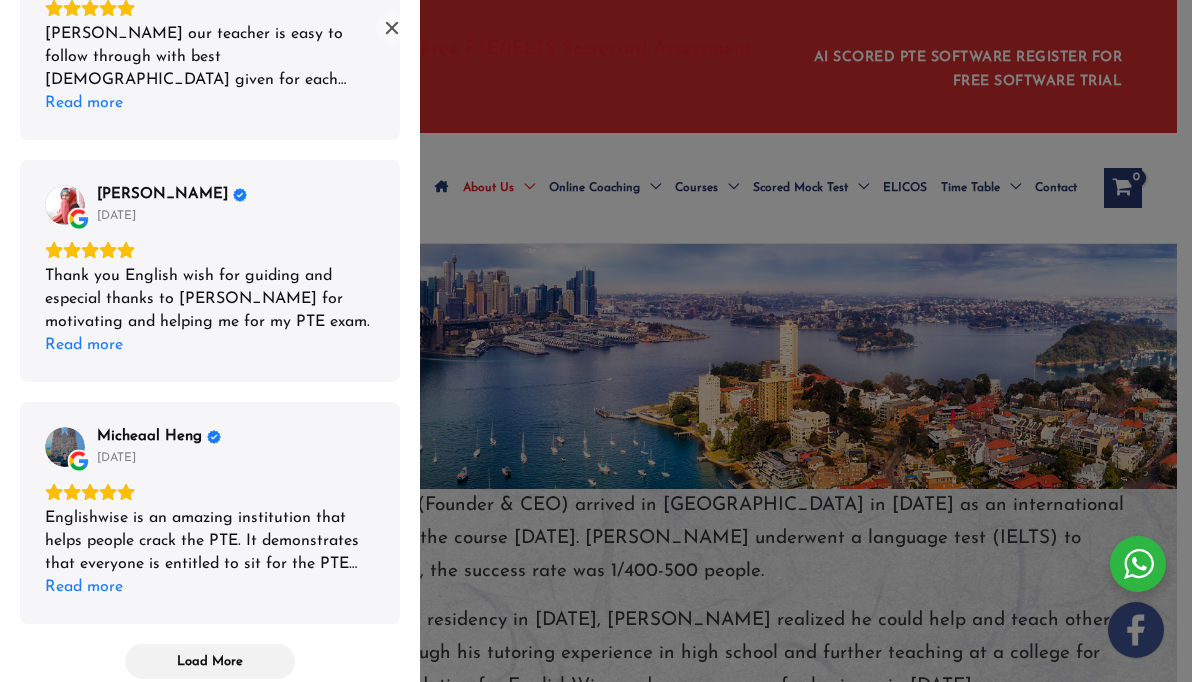 click at bounding box center [596, 341] 